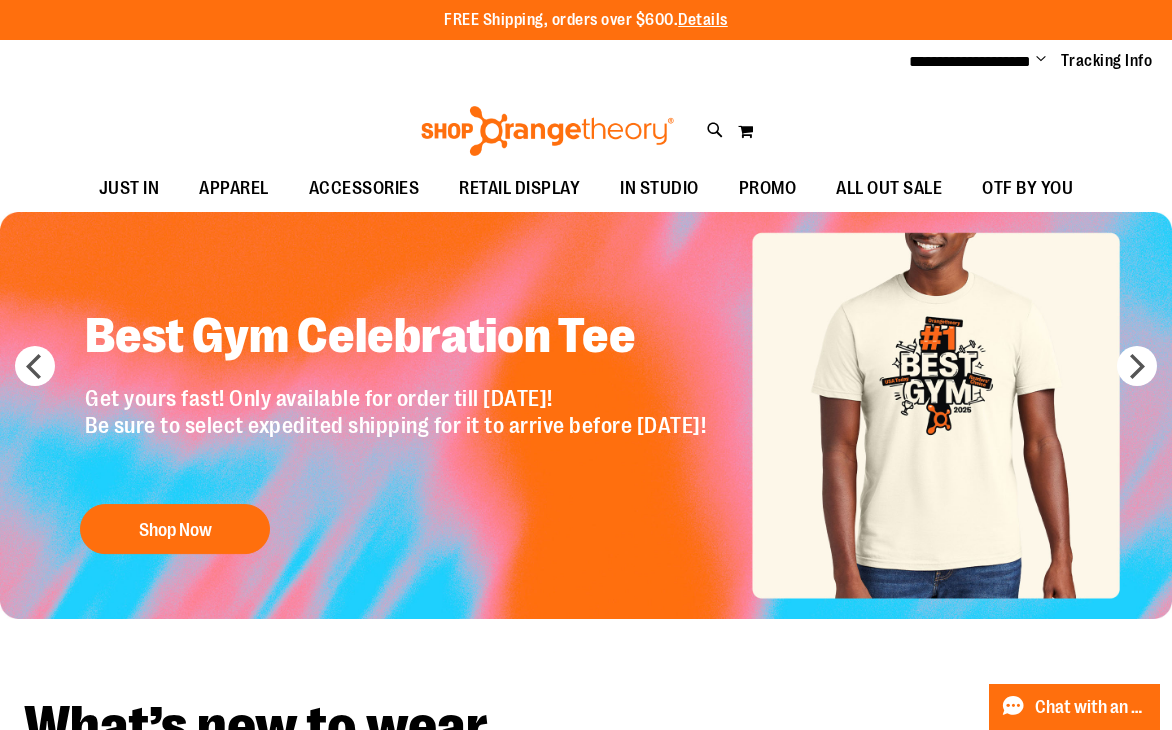 scroll, scrollTop: 0, scrollLeft: 0, axis: both 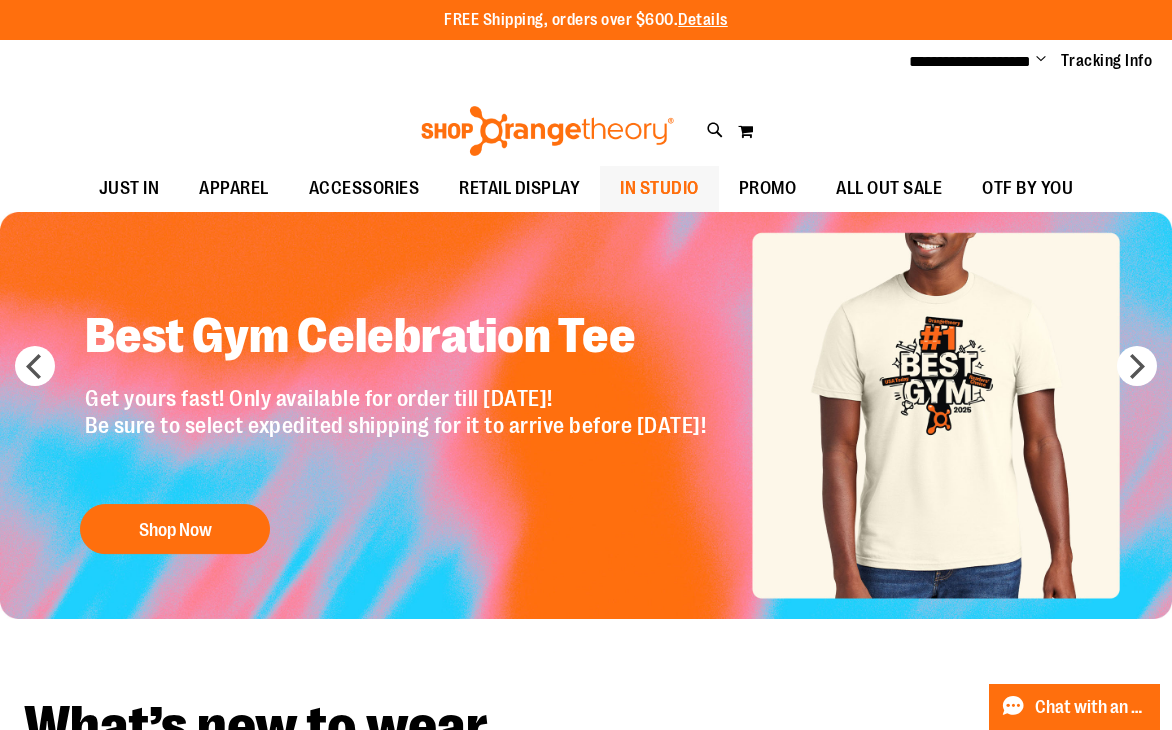 click on "IN STUDIO" at bounding box center [659, 188] 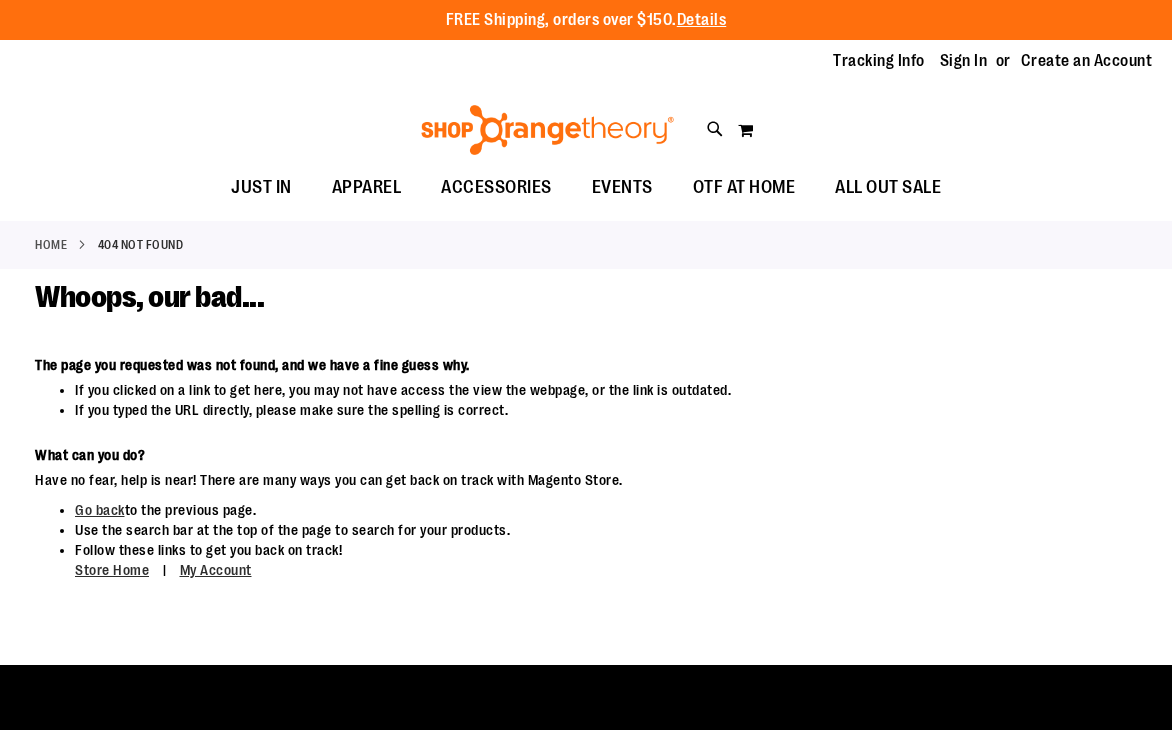 scroll, scrollTop: 0, scrollLeft: 0, axis: both 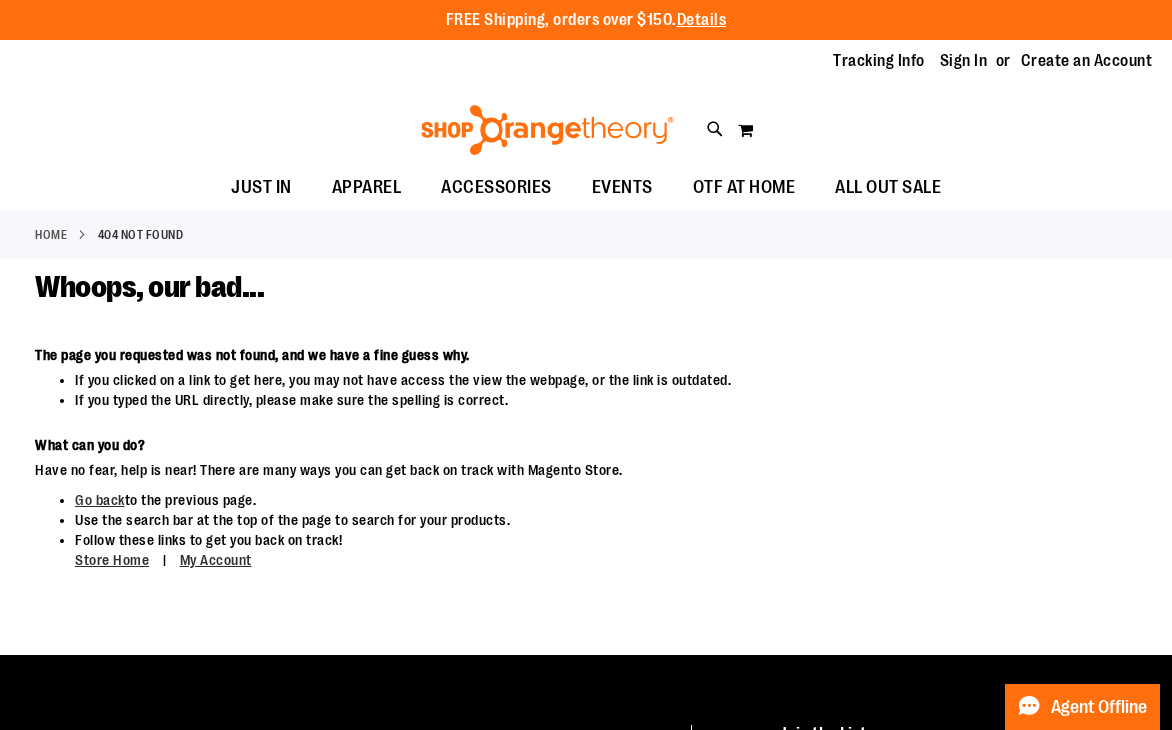 type on "**********" 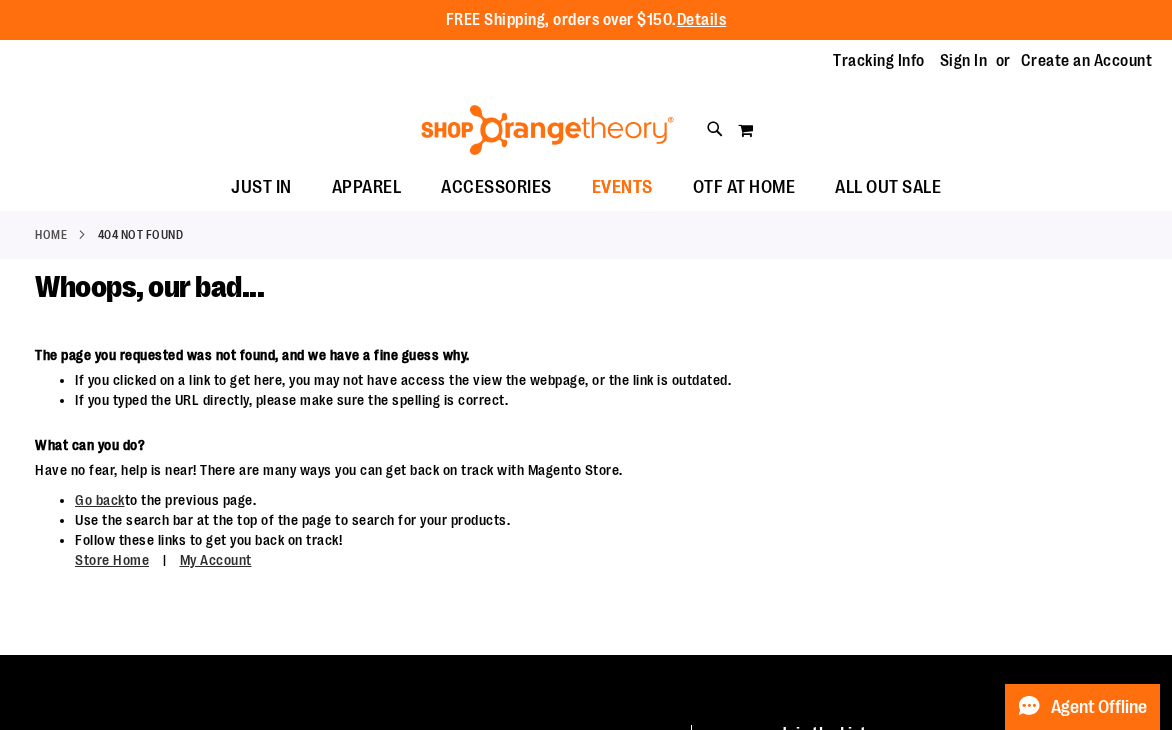 click on "EVENTS" at bounding box center (622, 187) 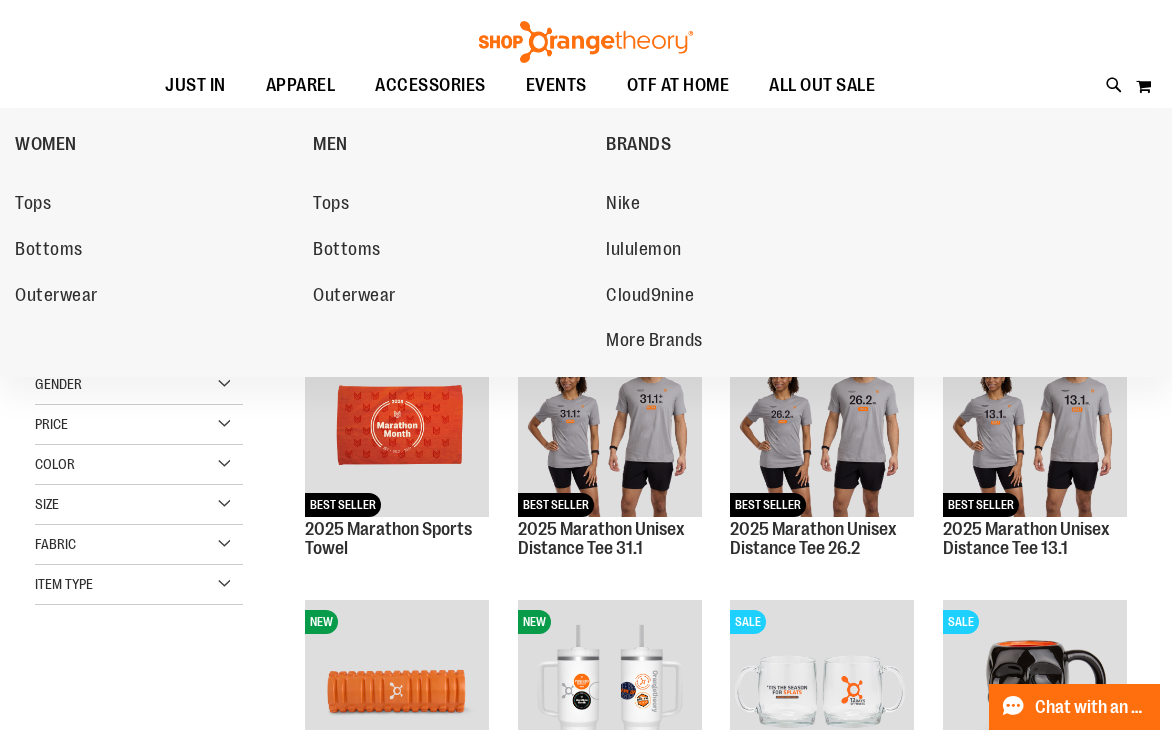 scroll, scrollTop: 0, scrollLeft: 0, axis: both 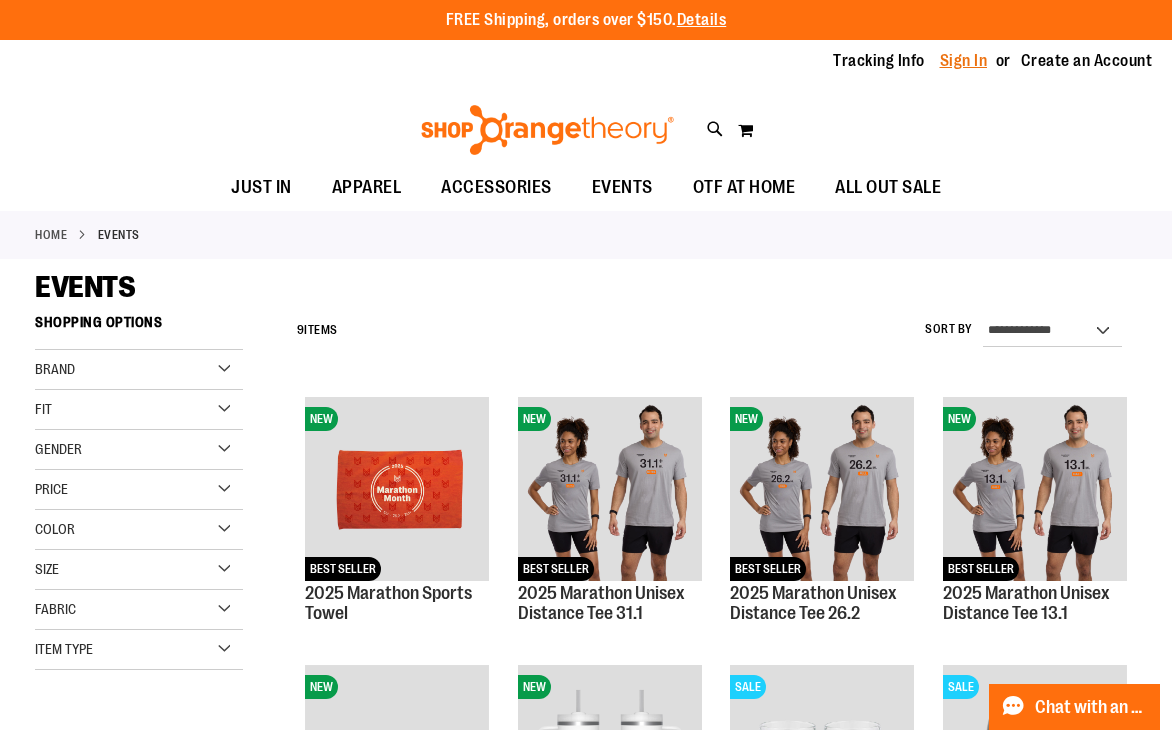 type on "**********" 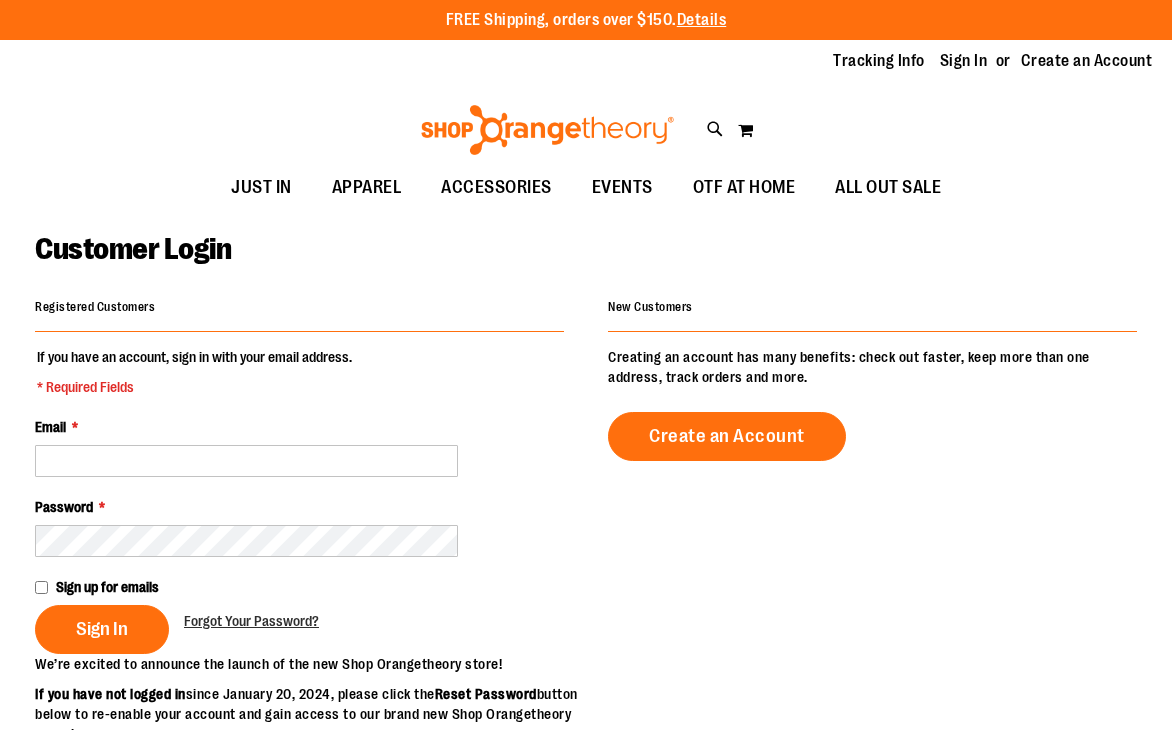 scroll, scrollTop: 0, scrollLeft: 0, axis: both 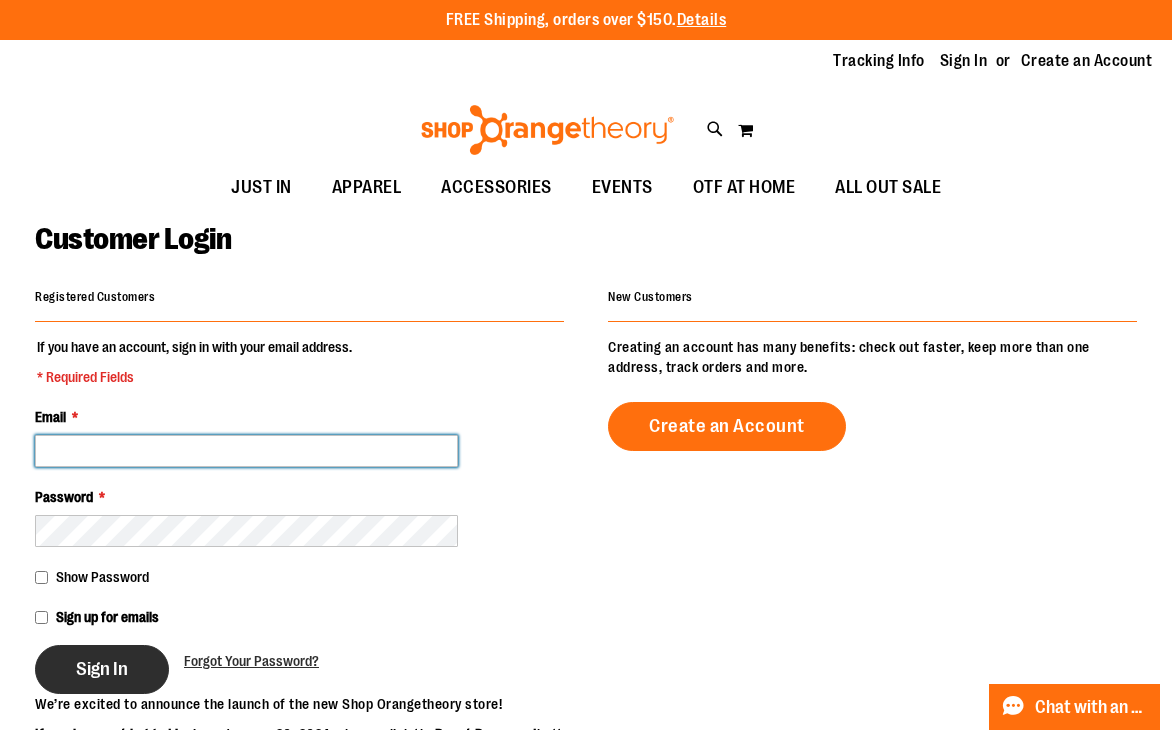 type on "**********" 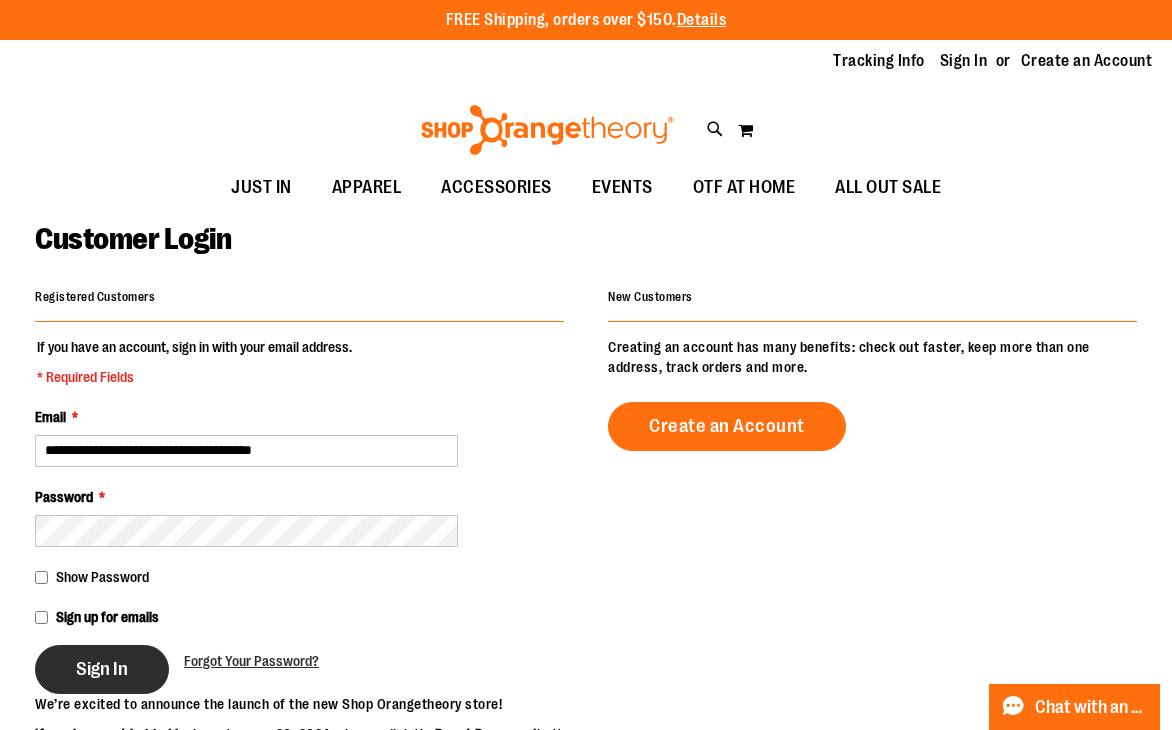 type on "**********" 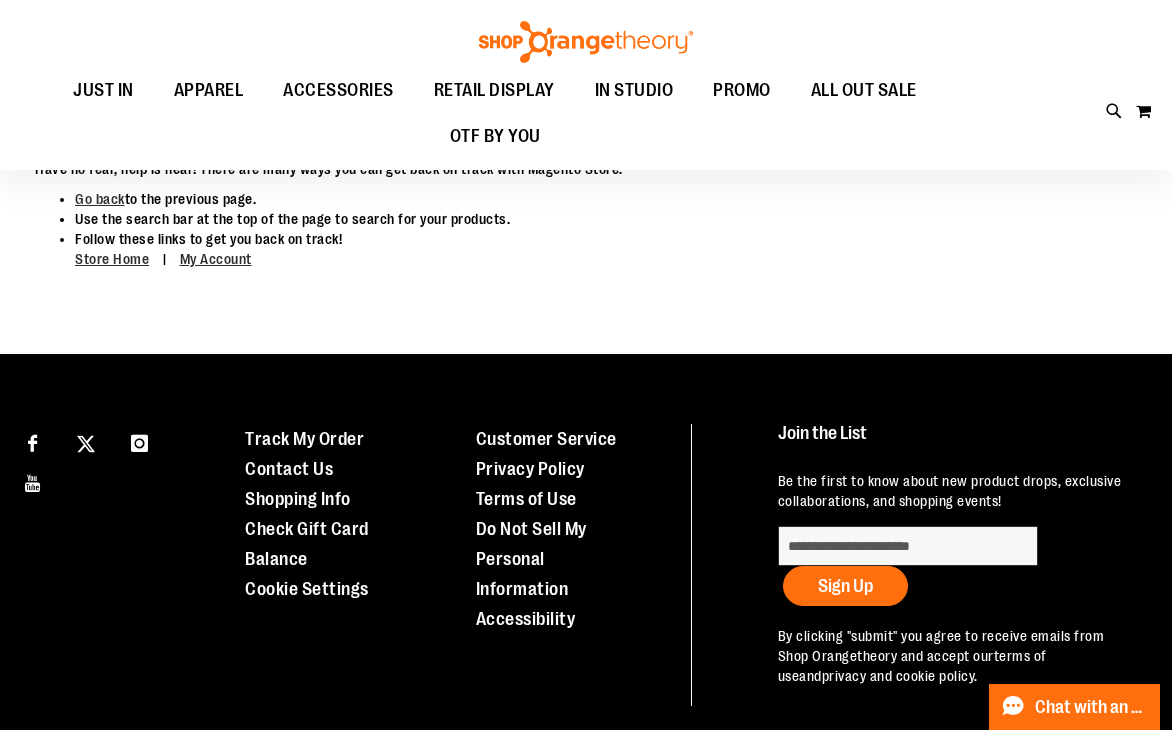 scroll, scrollTop: 0, scrollLeft: 0, axis: both 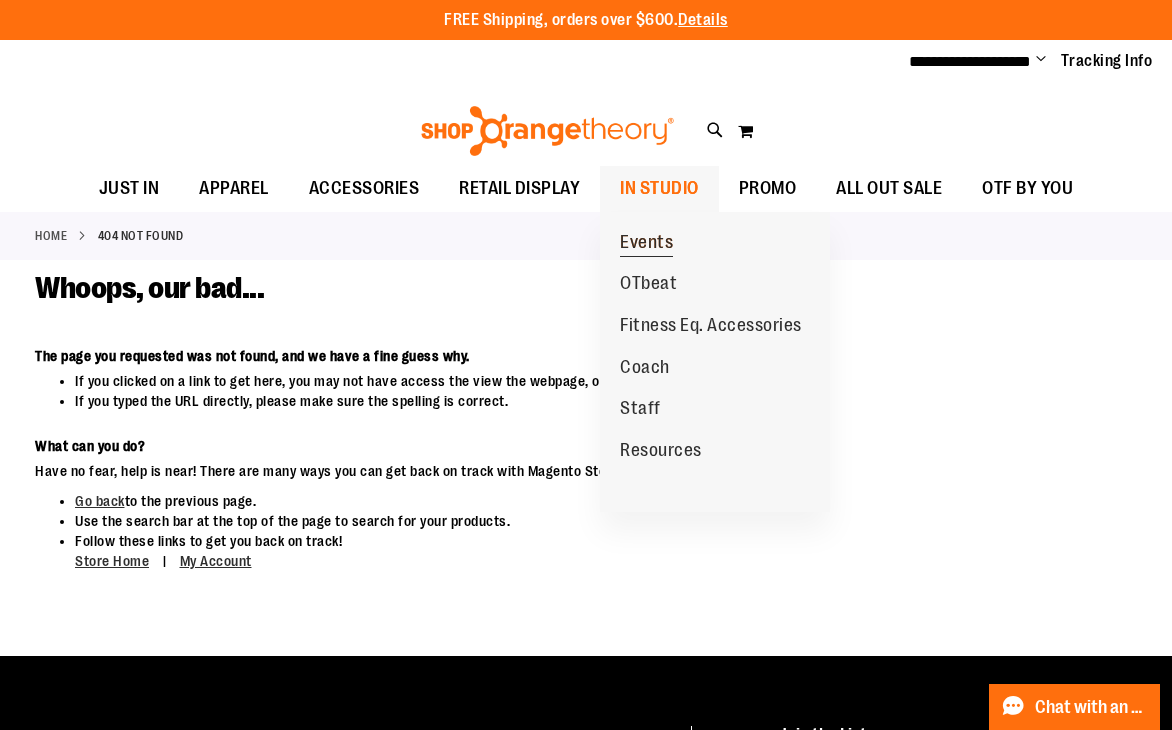 type on "**********" 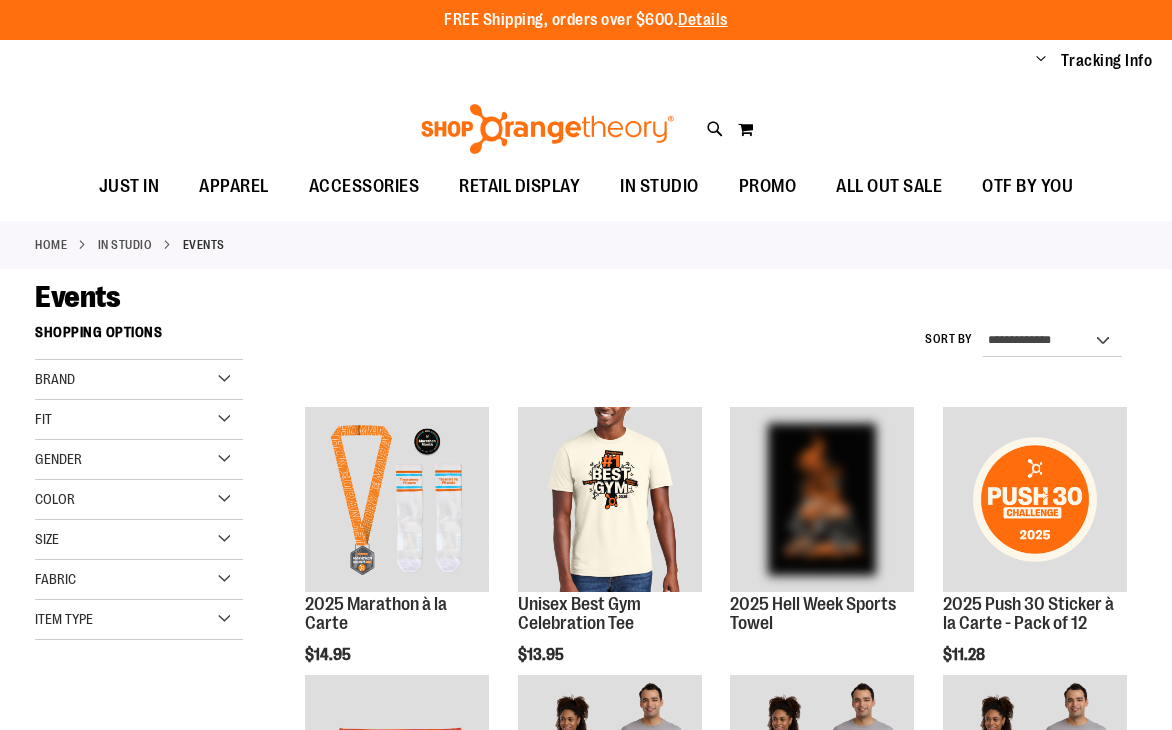 scroll, scrollTop: 0, scrollLeft: 0, axis: both 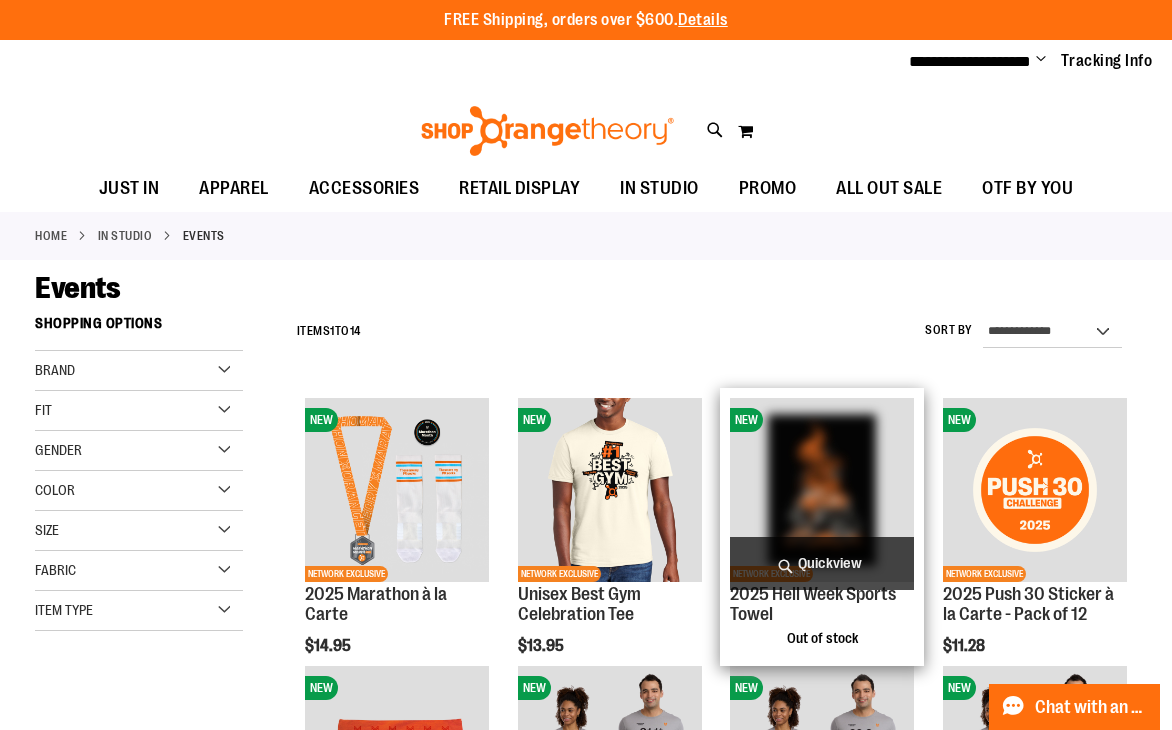 type on "**********" 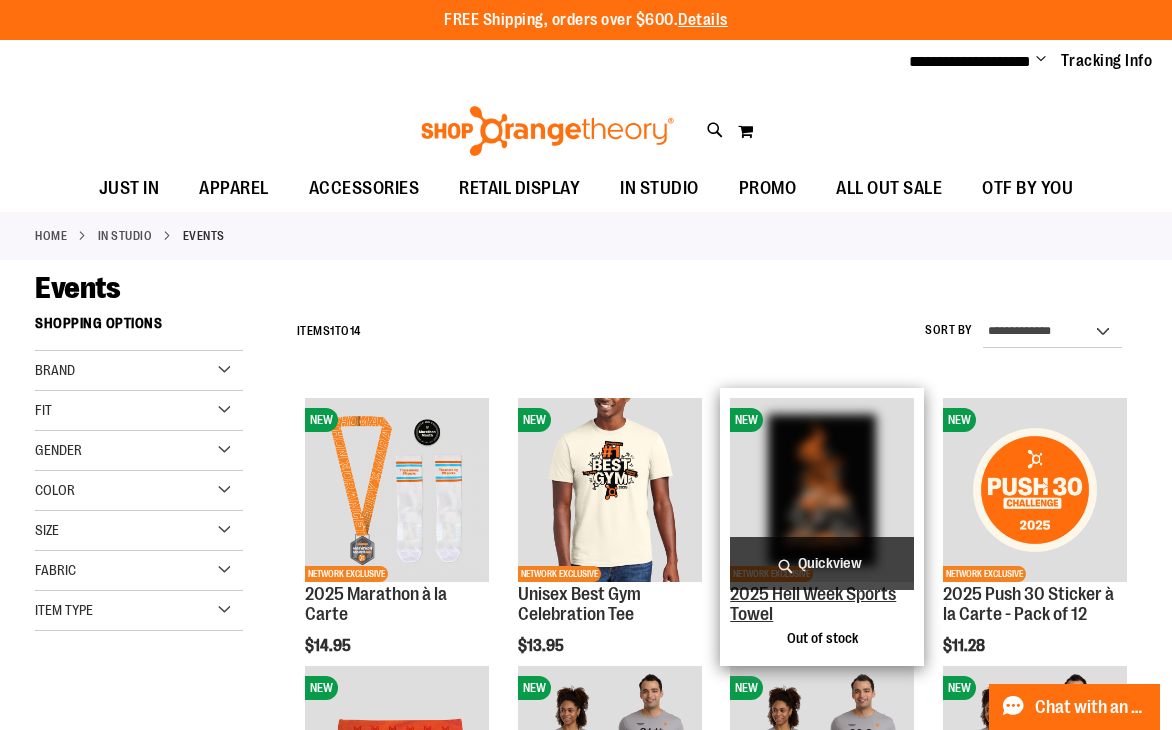 click on "2025 Hell Week Sports Towel" at bounding box center [813, 604] 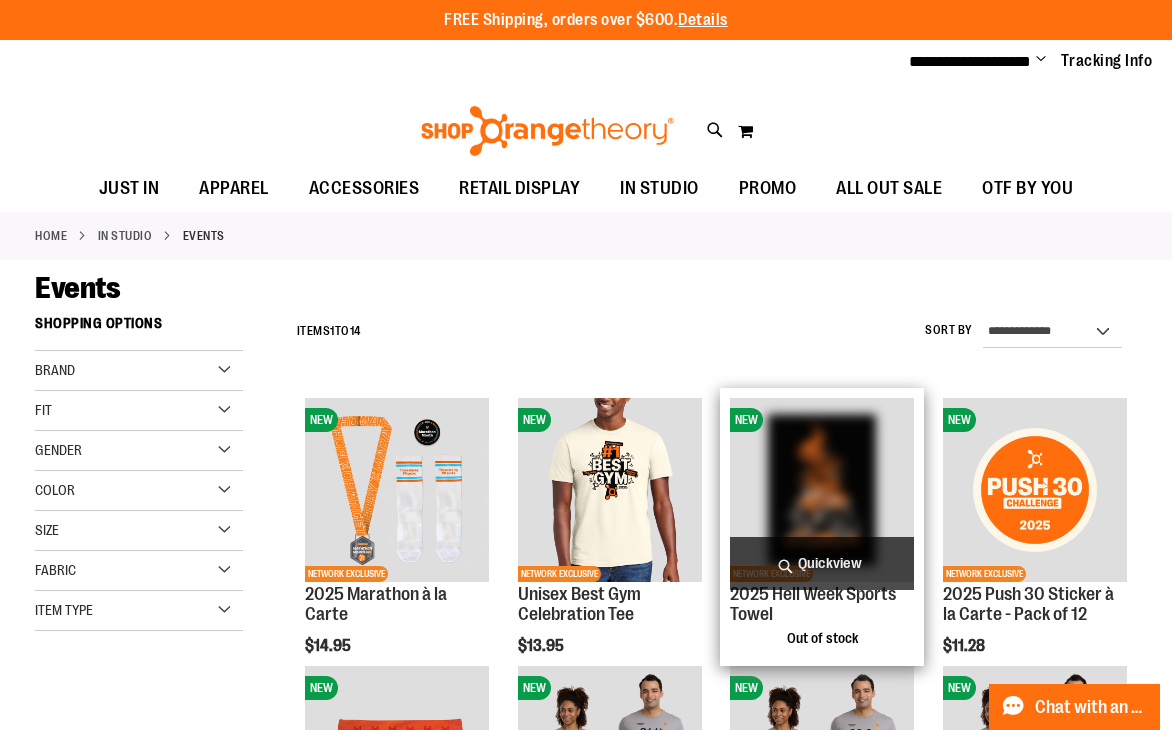 click at bounding box center (822, 490) 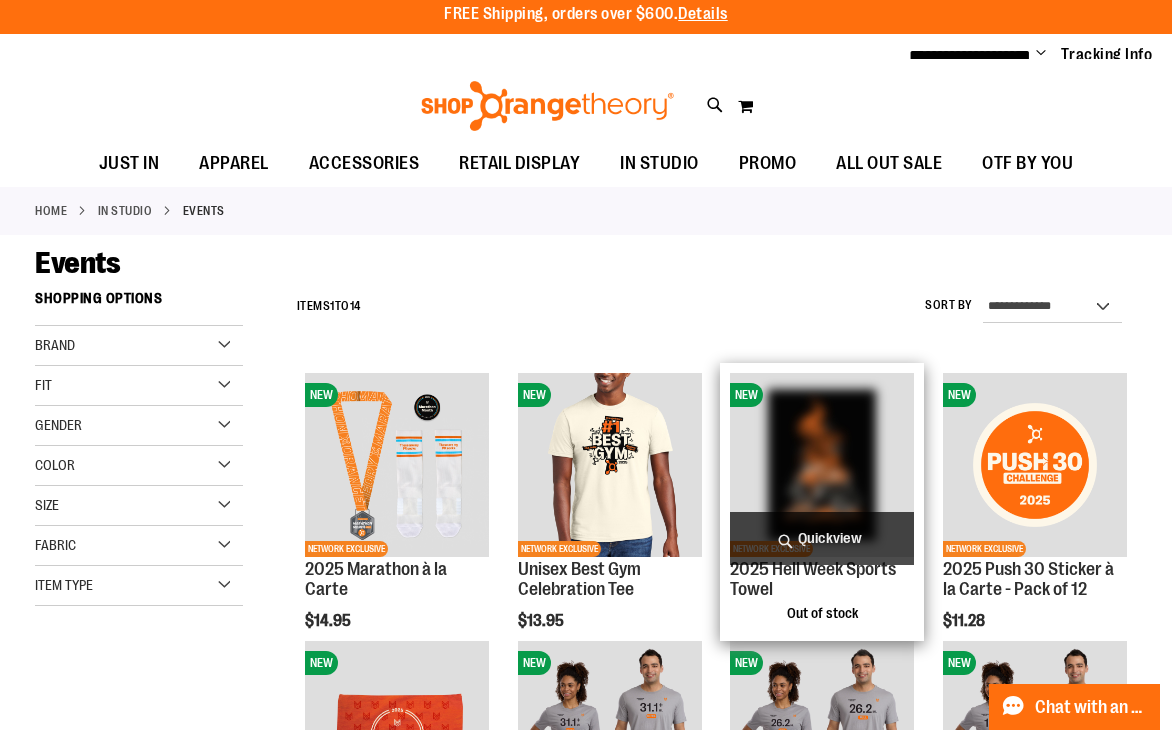 scroll, scrollTop: 0, scrollLeft: 0, axis: both 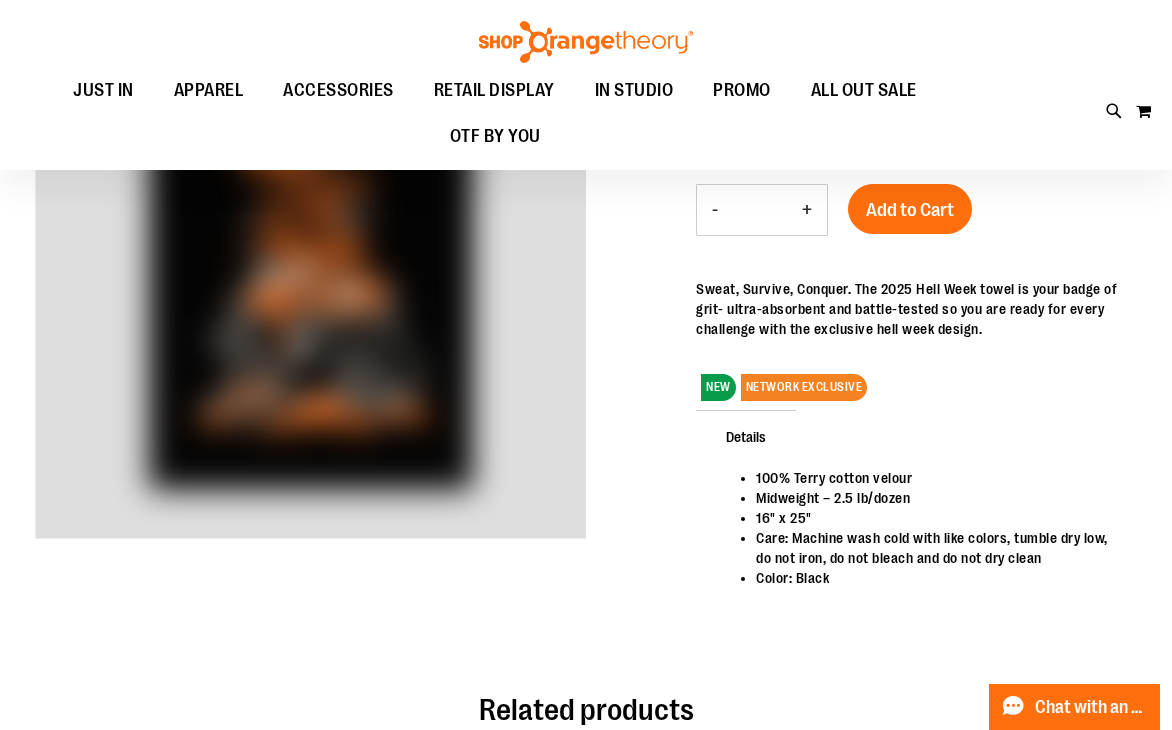 type on "**********" 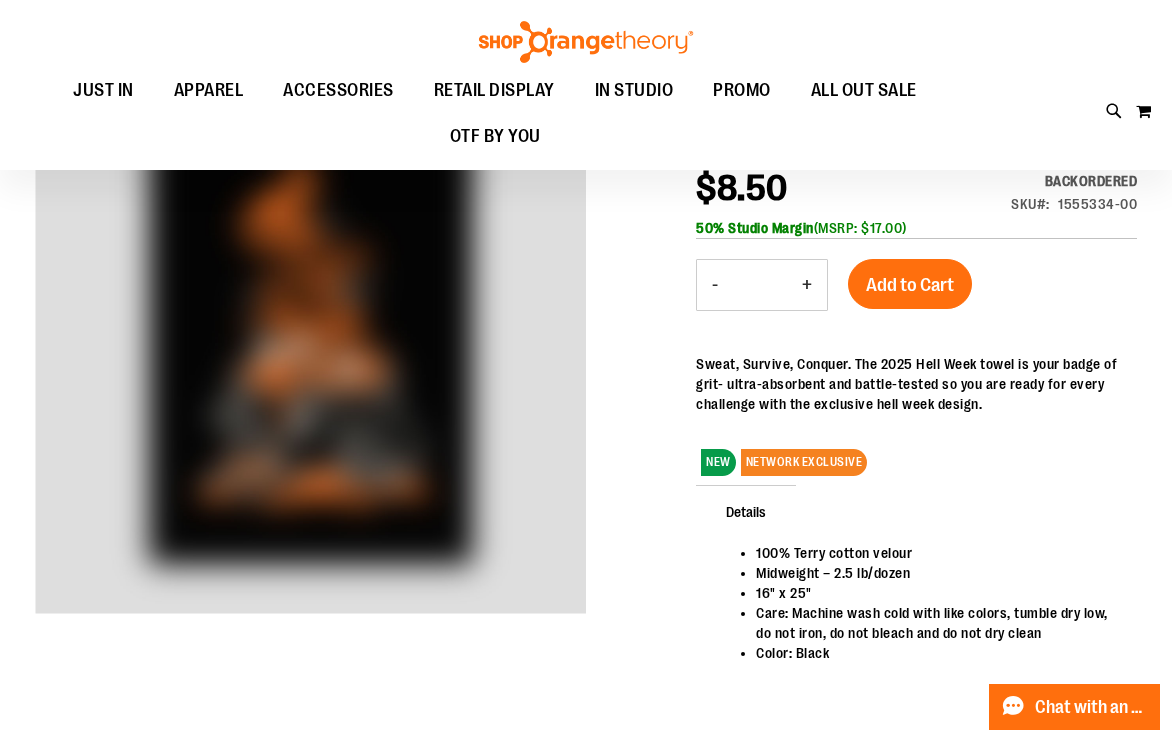 scroll, scrollTop: 0, scrollLeft: 0, axis: both 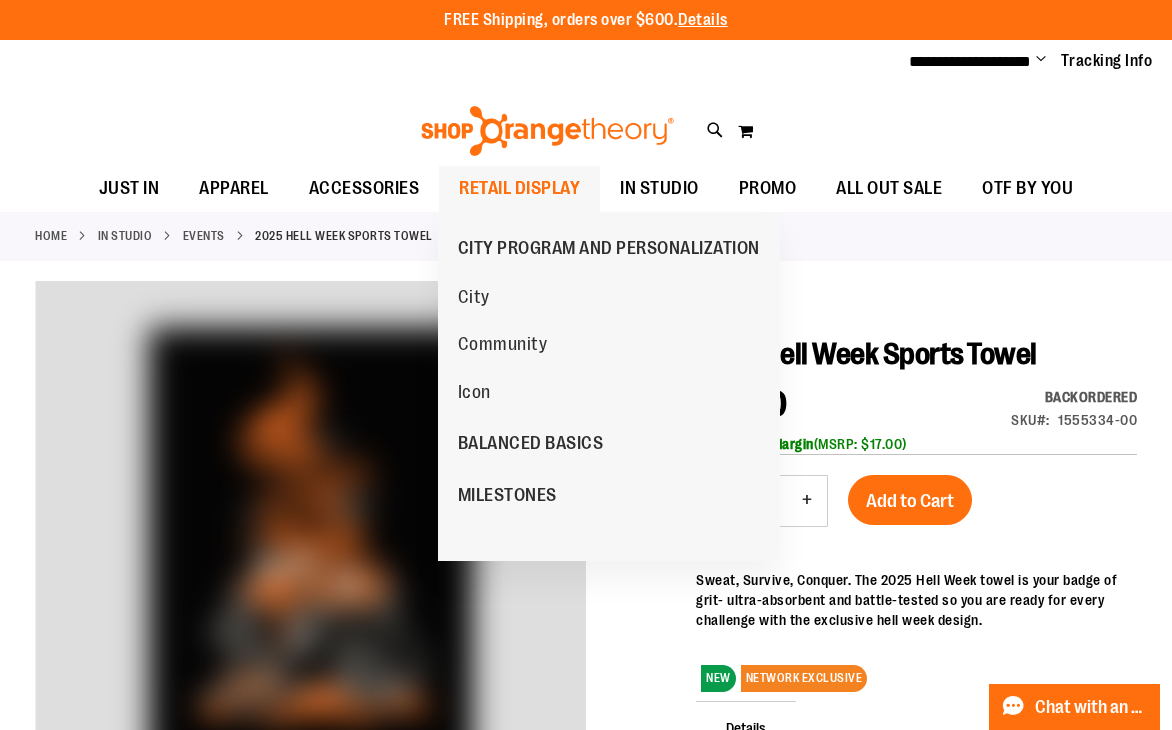 click on "RETAIL DISPLAY" at bounding box center [519, 188] 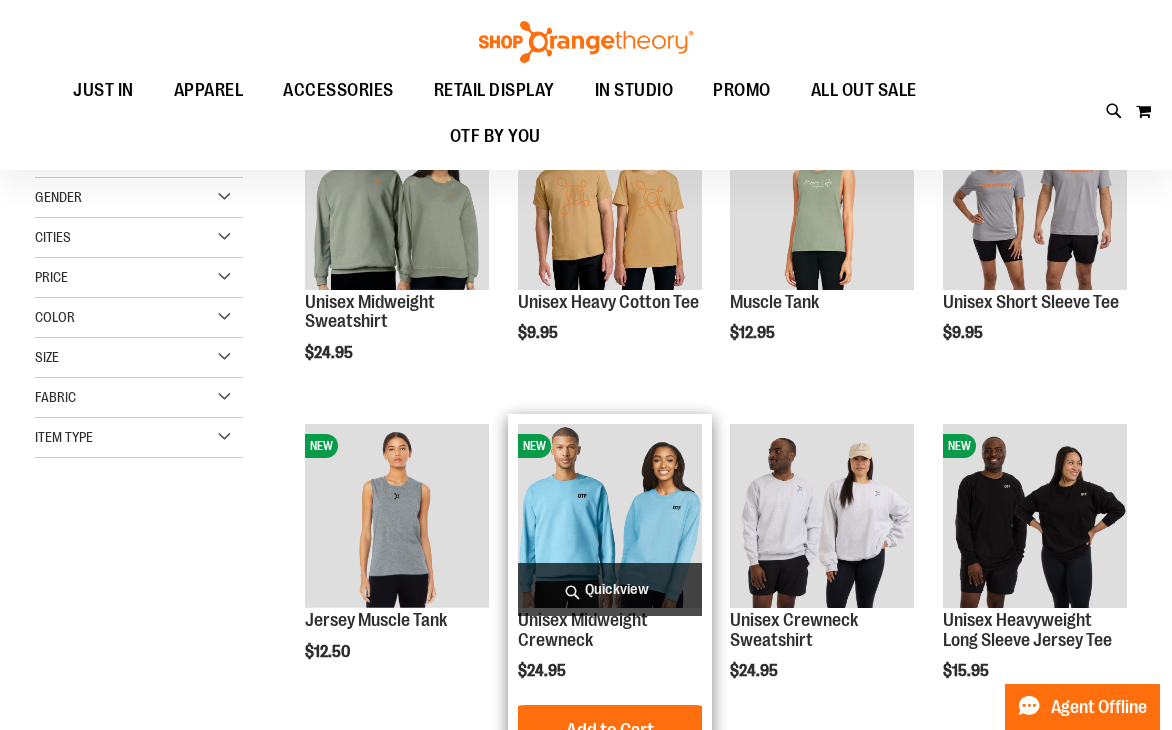 scroll, scrollTop: 80, scrollLeft: 0, axis: vertical 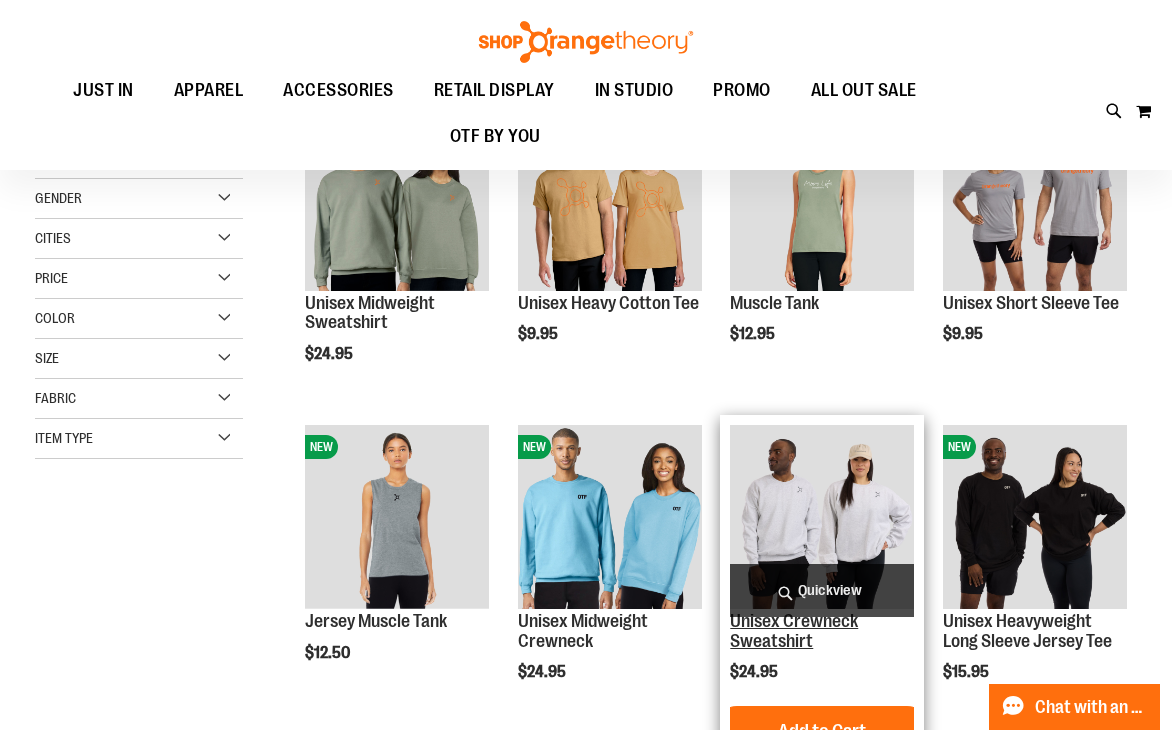 type on "**********" 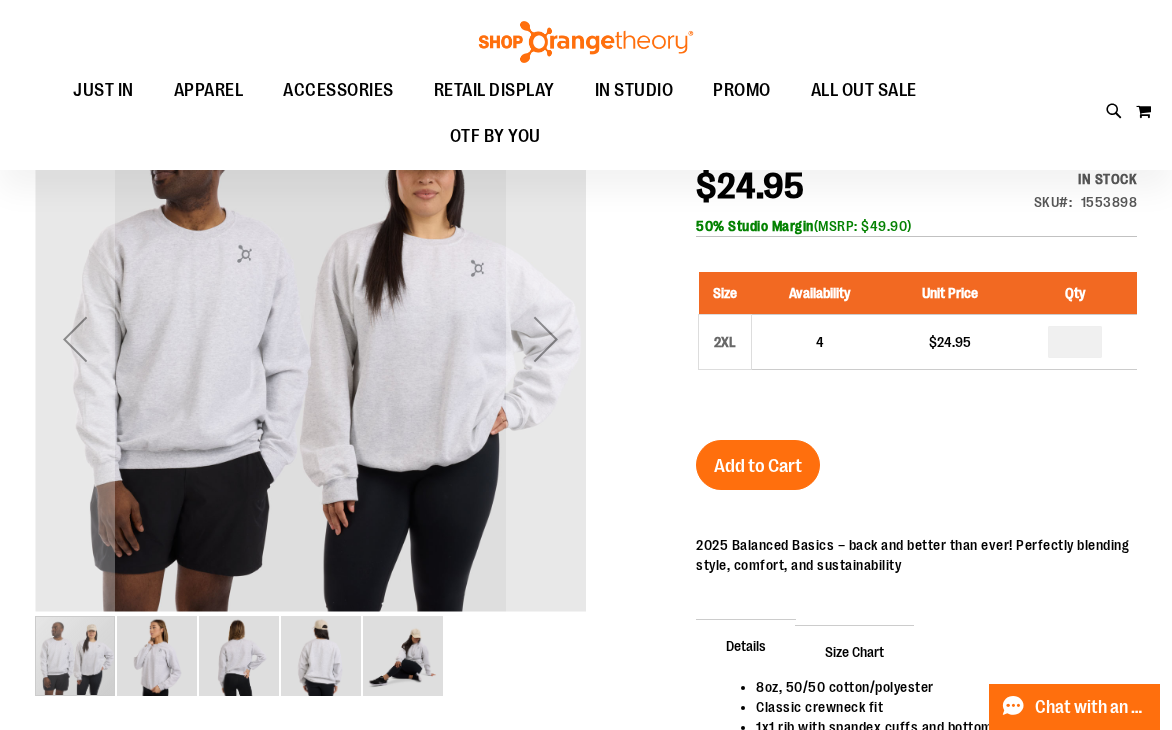 scroll, scrollTop: 0, scrollLeft: 0, axis: both 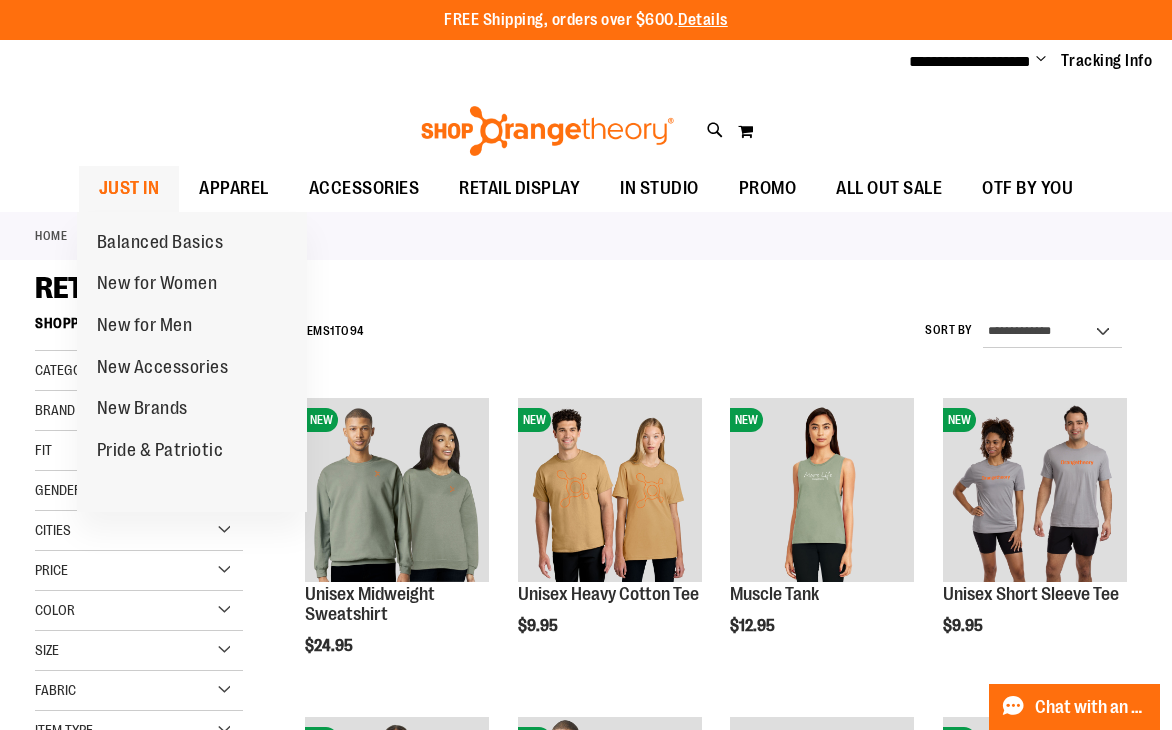type on "**********" 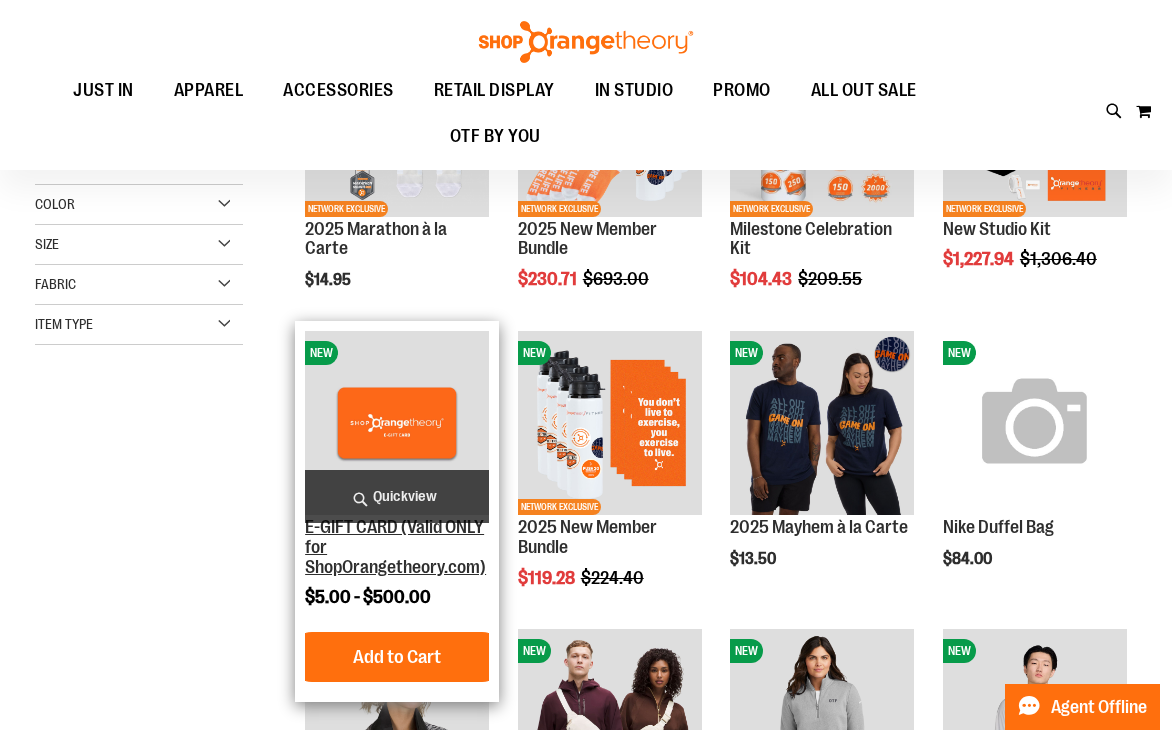 scroll, scrollTop: 240, scrollLeft: 0, axis: vertical 